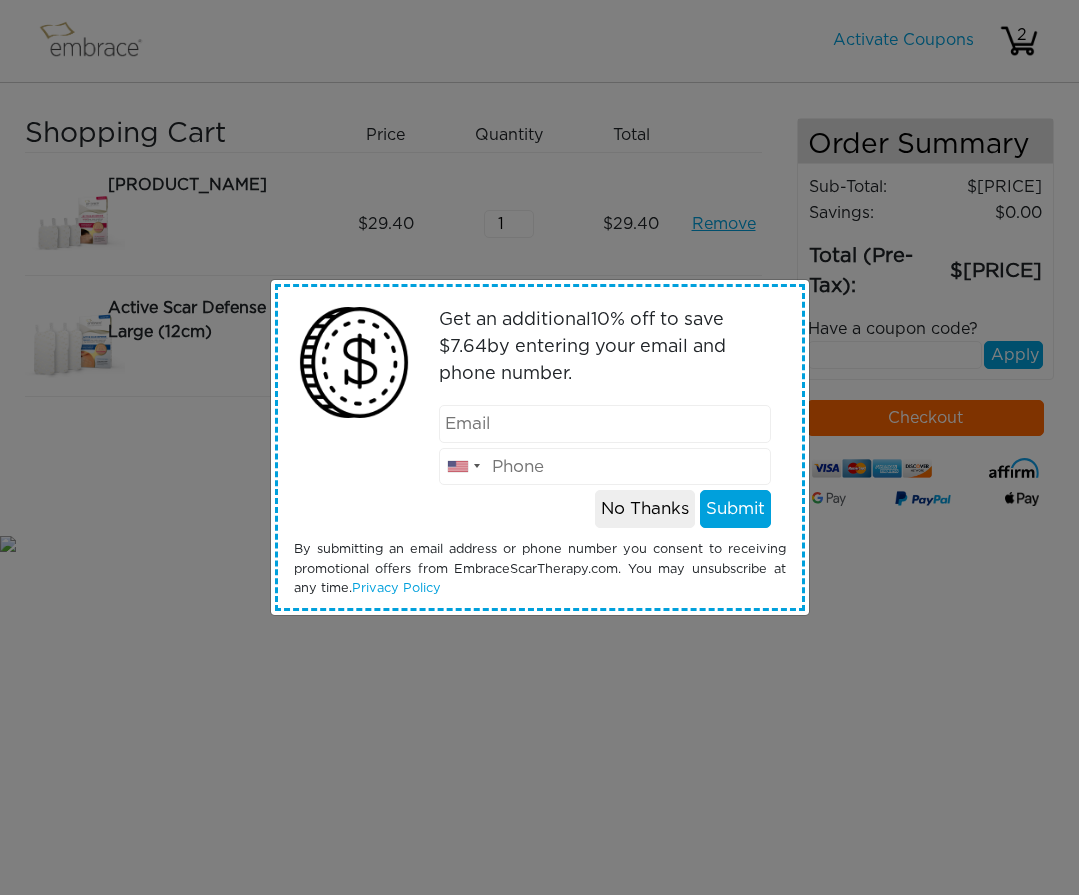 scroll, scrollTop: 0, scrollLeft: 0, axis: both 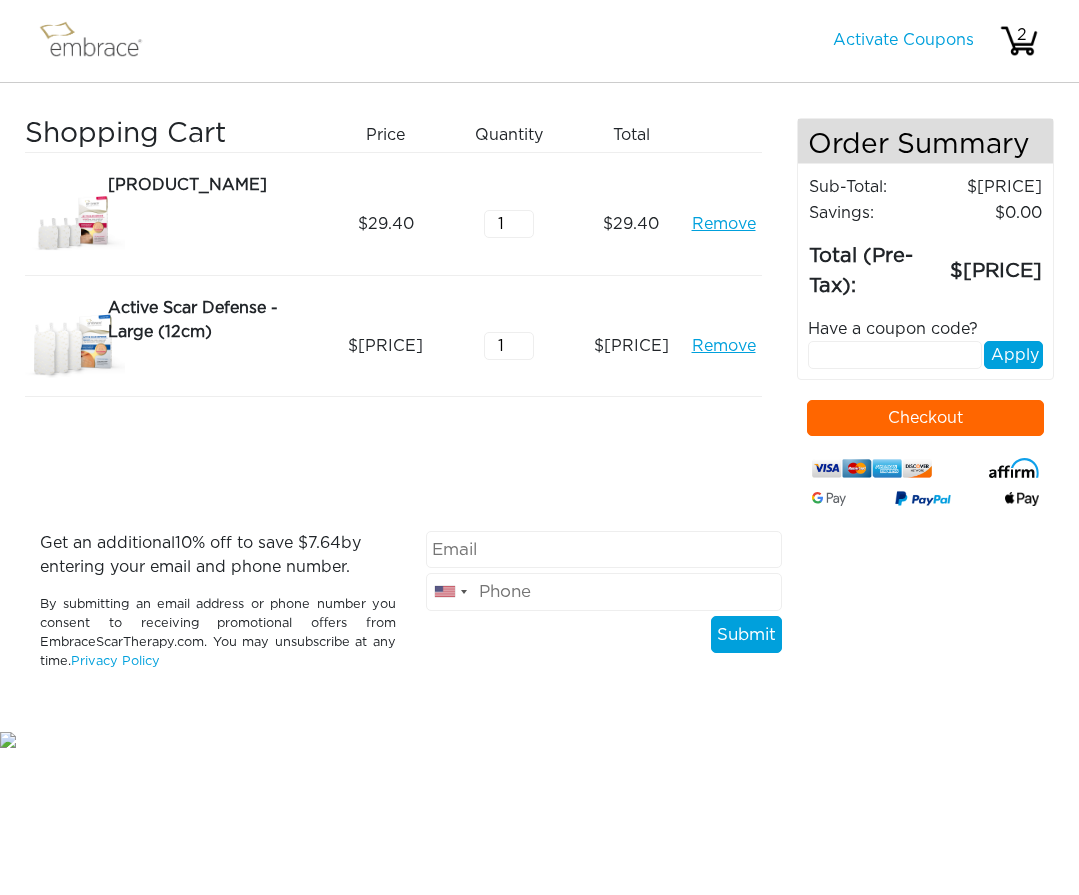 click on "1" at bounding box center [509, 224] 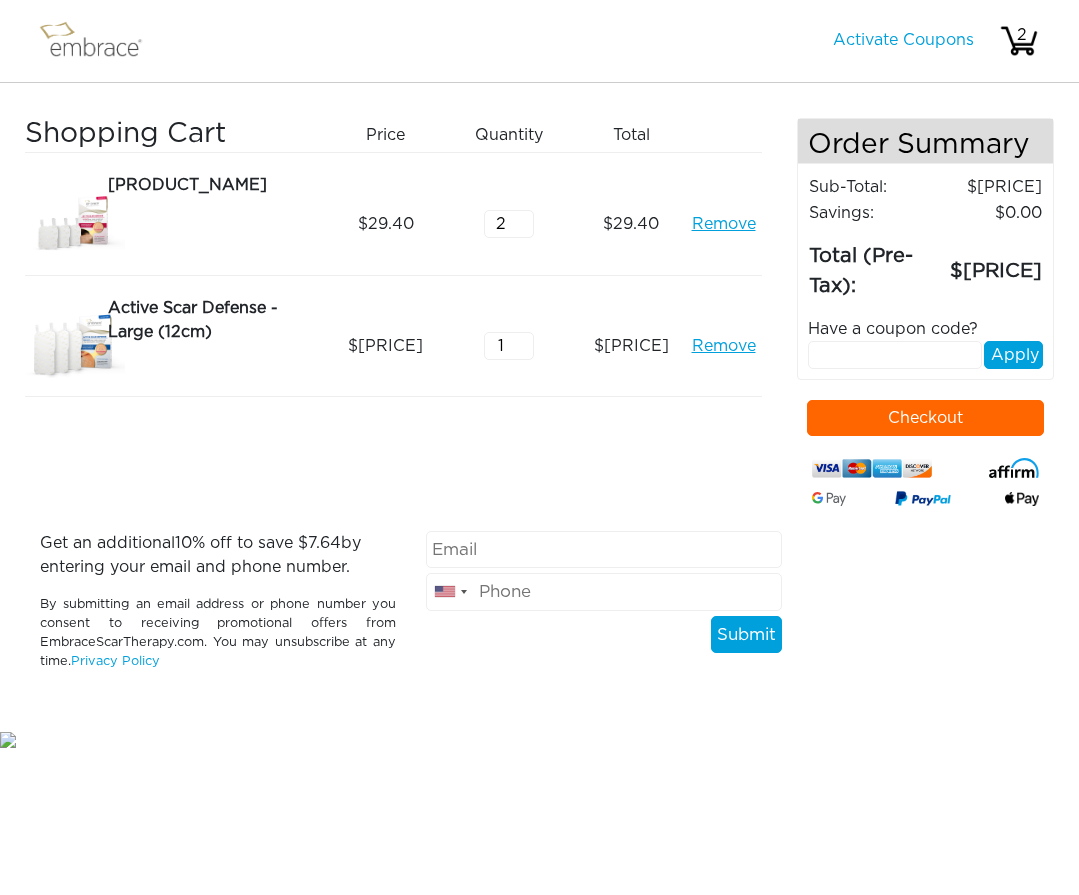 type on "2" 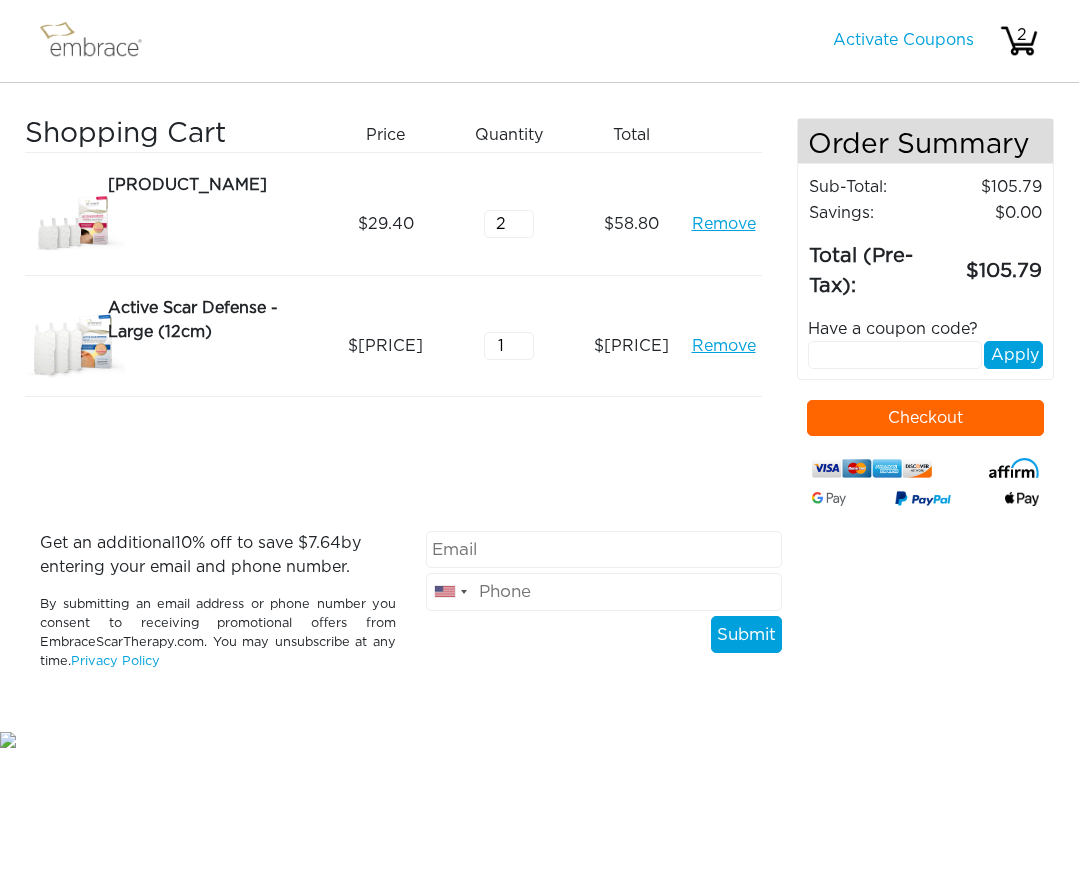click on "Remove" at bounding box center [724, 224] 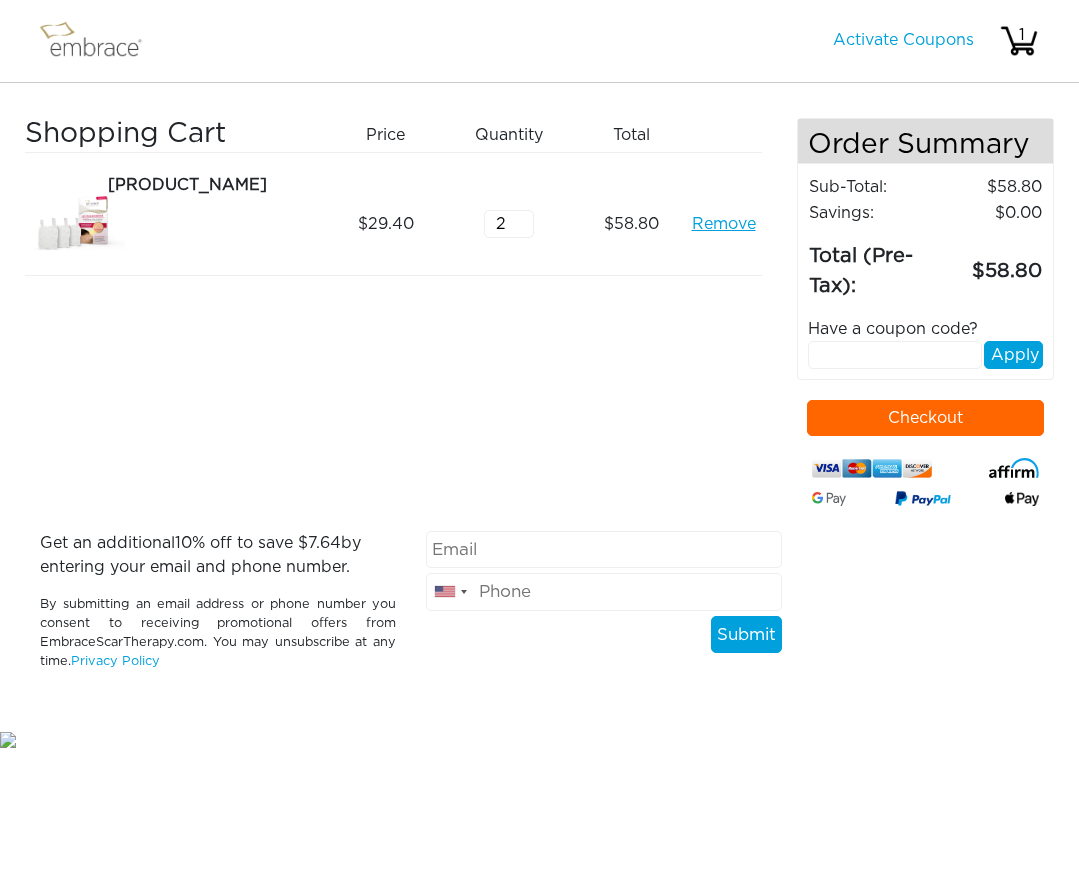 click at bounding box center (895, 355) 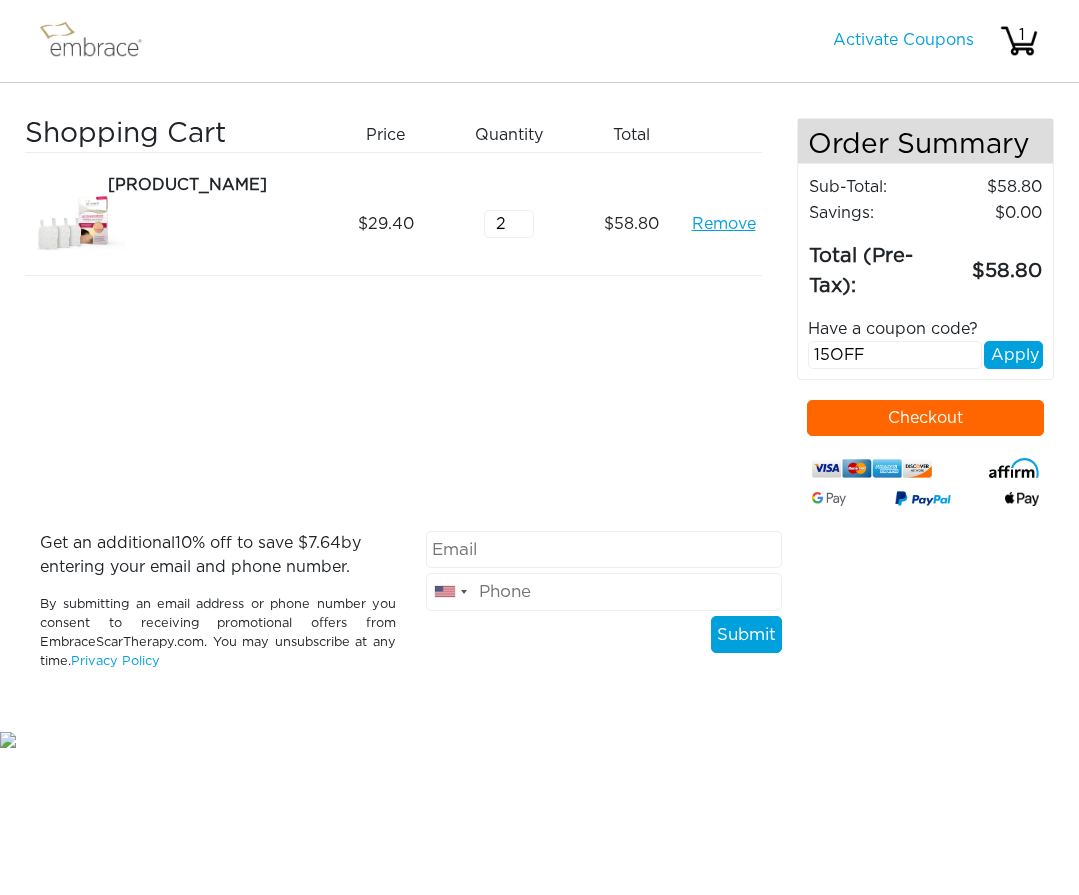 type on "15OFF" 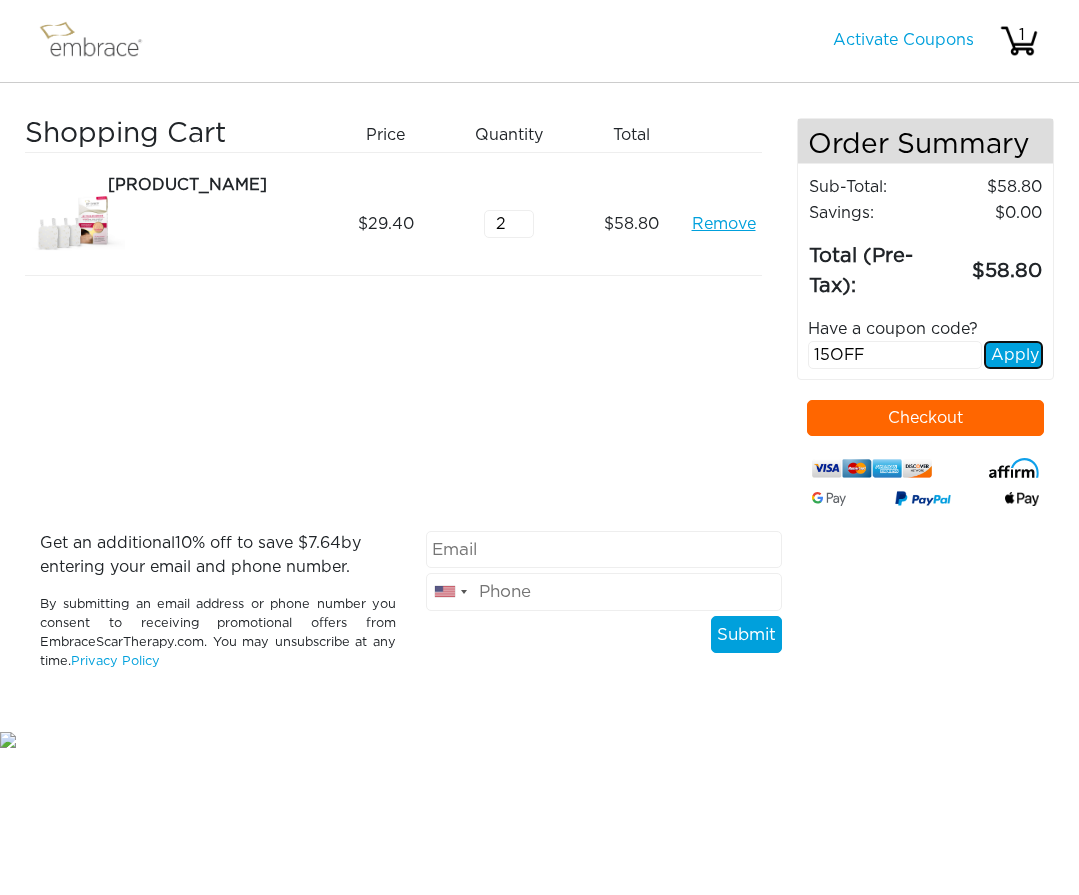 click on "Apply" at bounding box center [1013, 355] 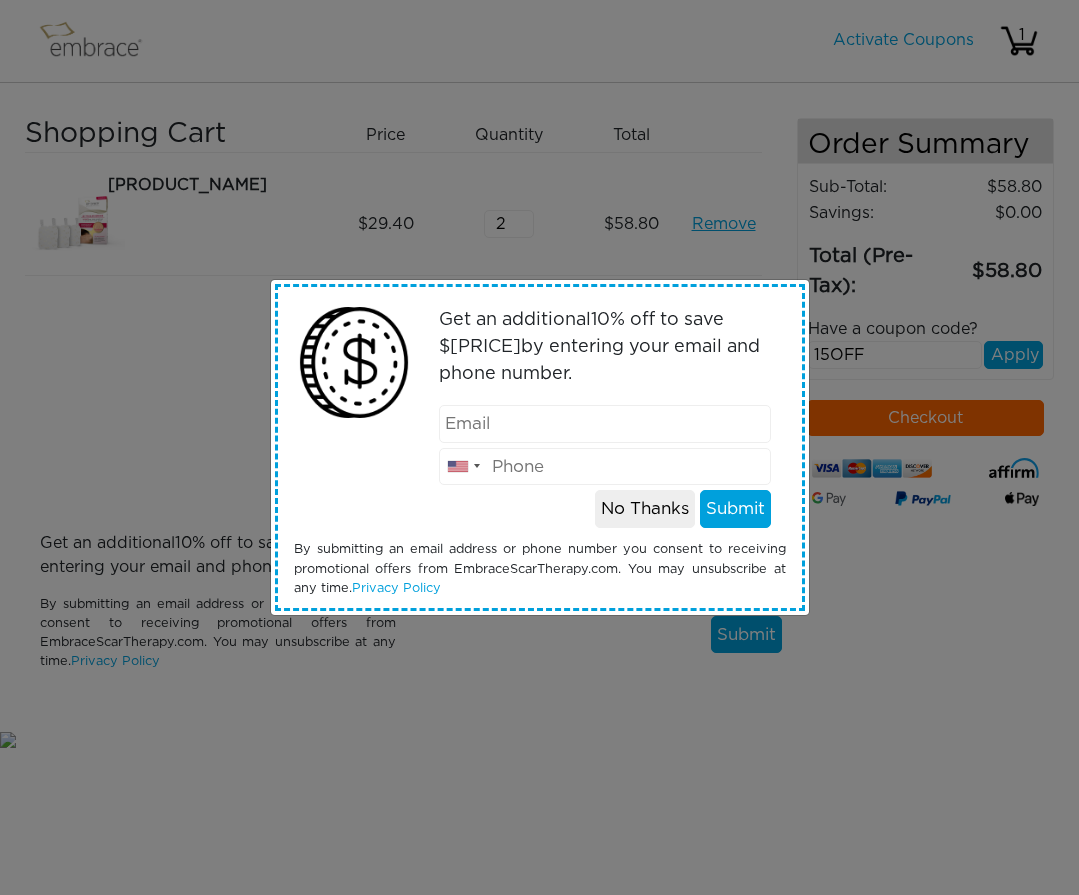 click at bounding box center [605, 424] 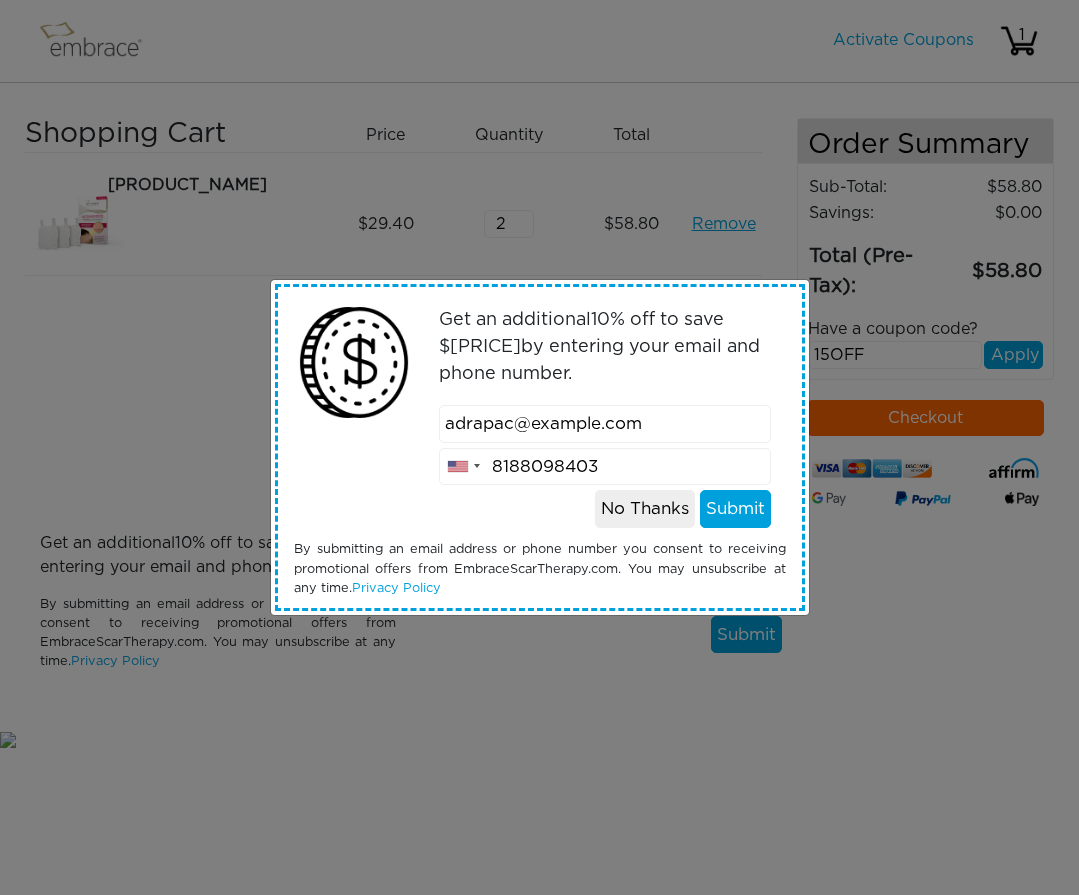 click on "8188098403" at bounding box center (605, 467) 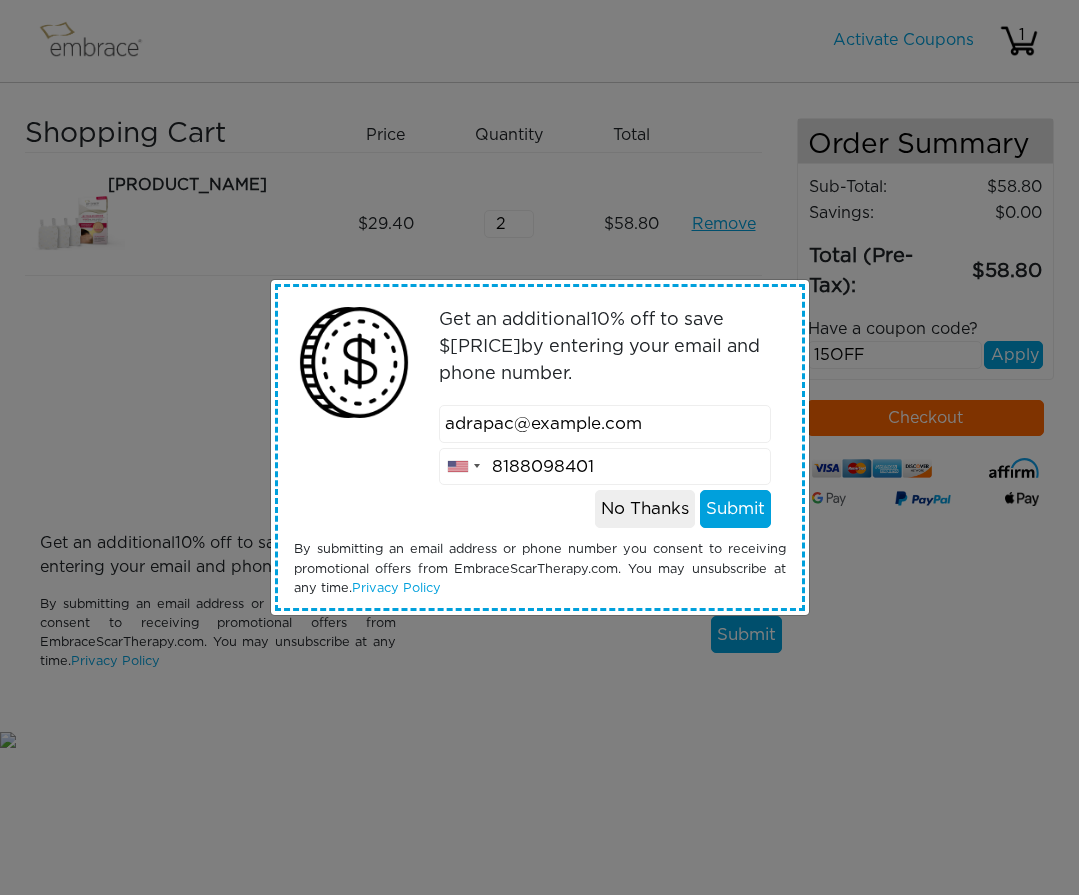 type on "8188098401" 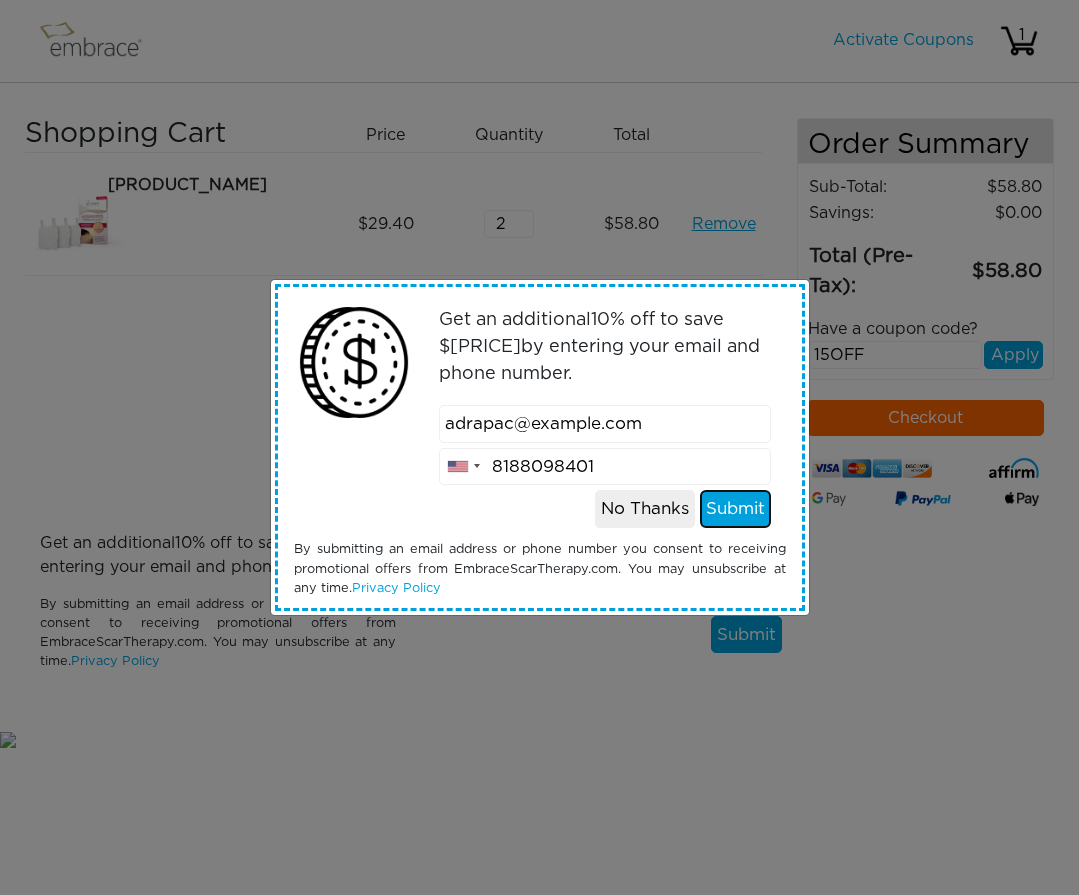 click on "Submit" at bounding box center (735, 509) 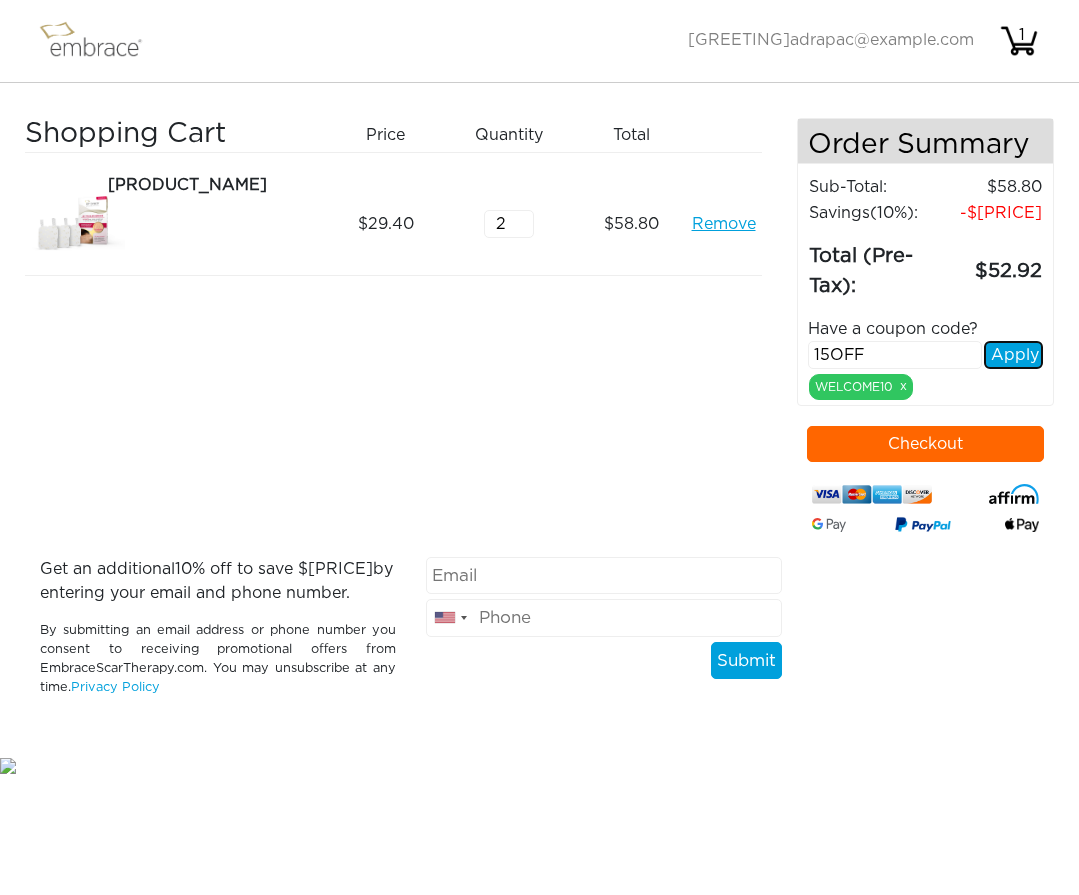 click on "Apply" at bounding box center (1013, 355) 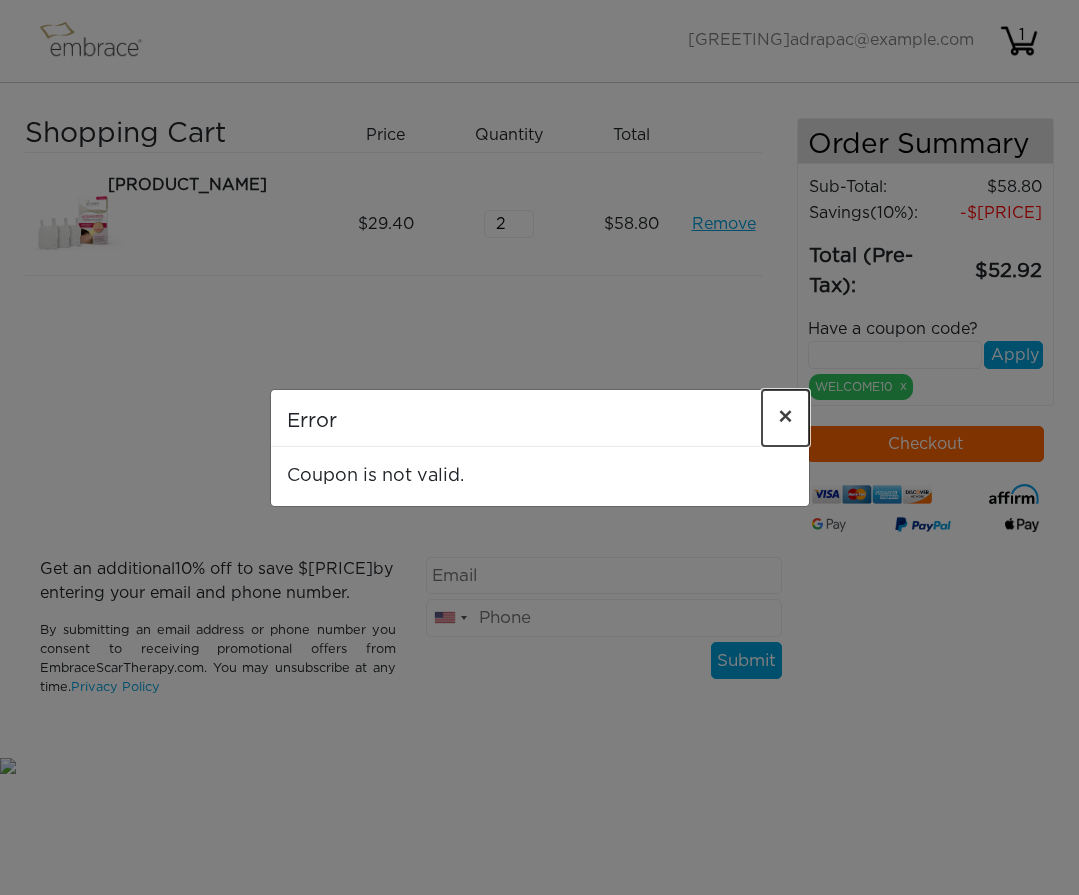 click on "×" at bounding box center [785, 418] 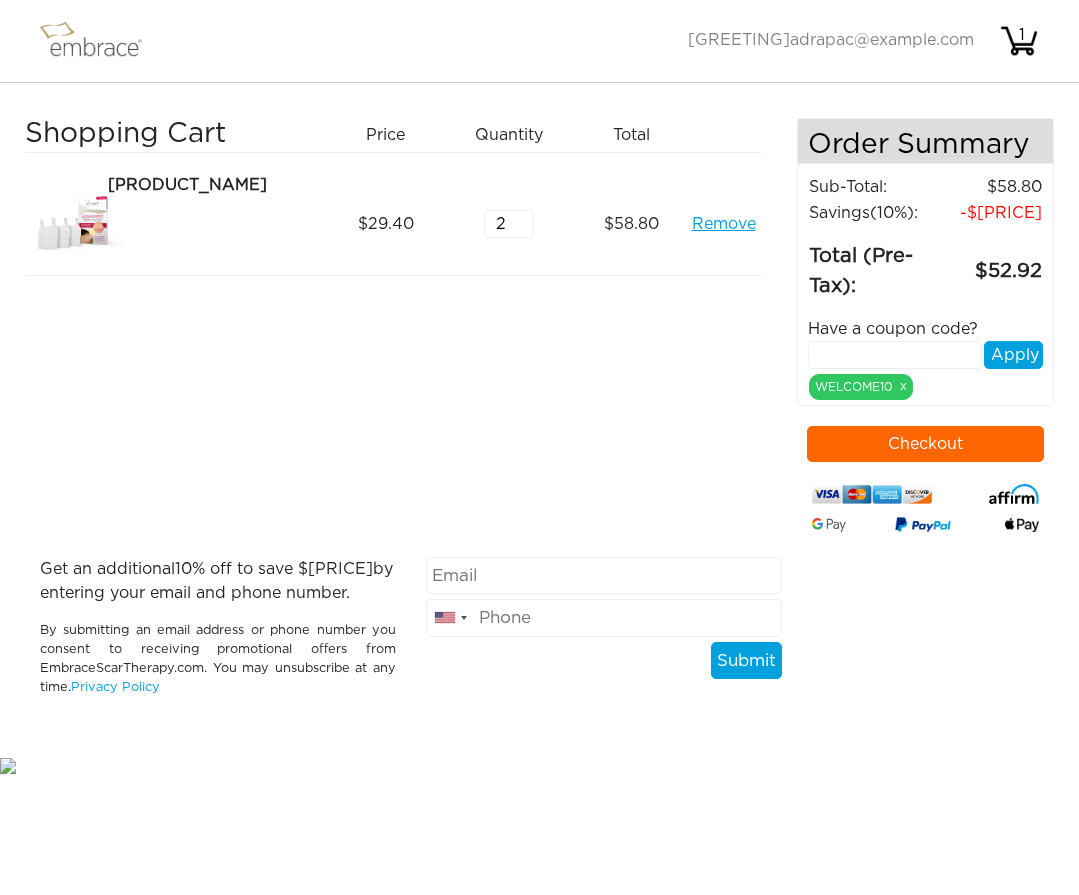 click on "Checkout" at bounding box center [925, 444] 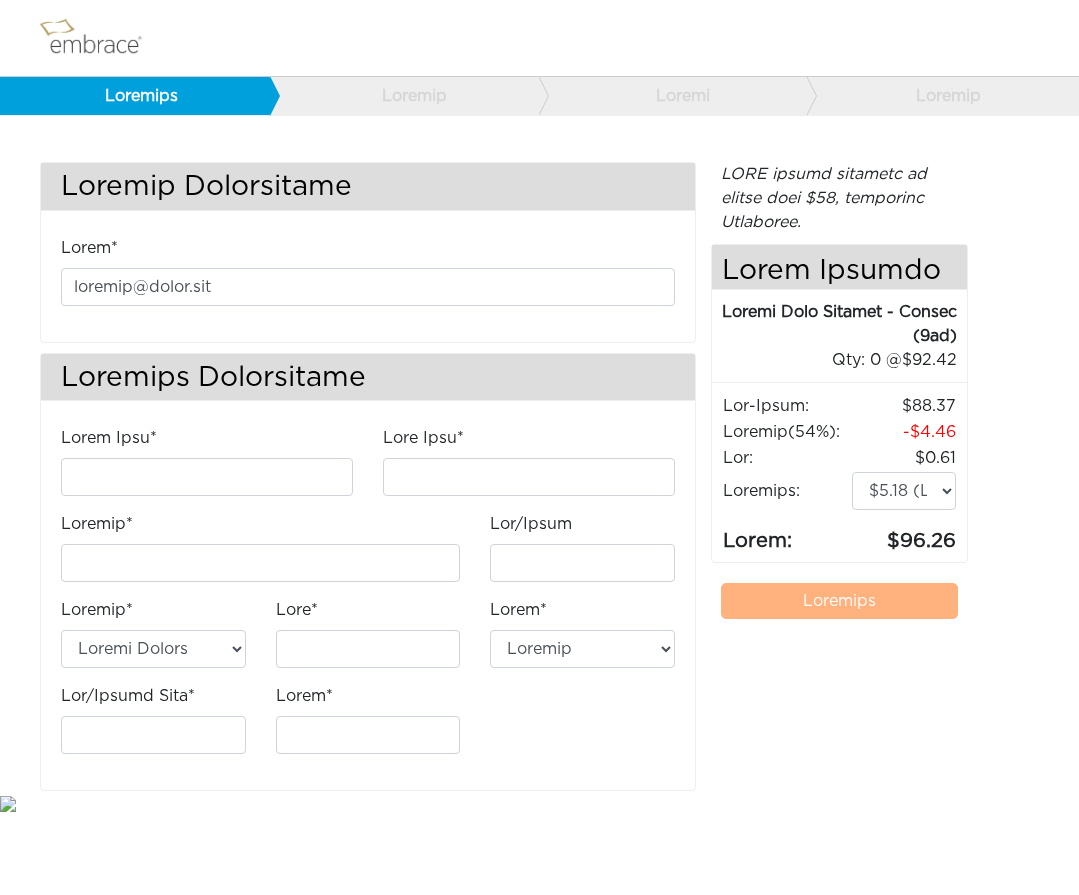 scroll, scrollTop: 0, scrollLeft: 0, axis: both 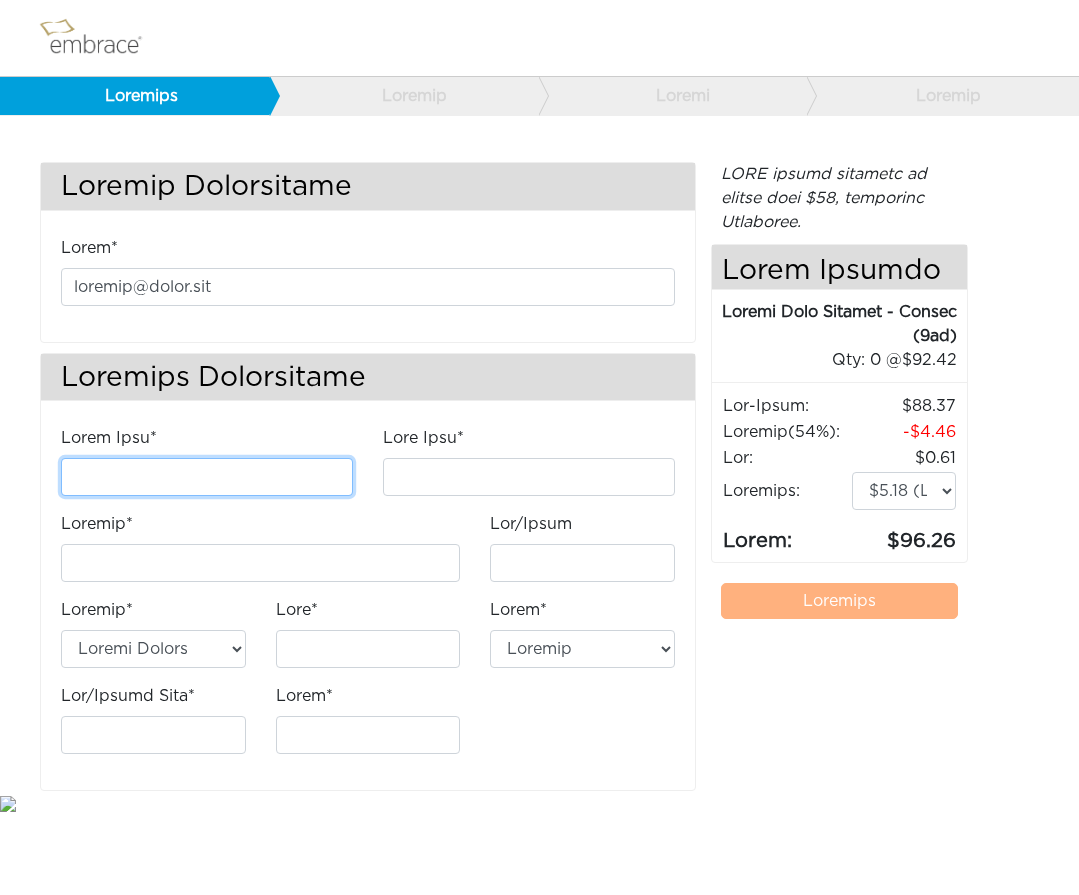 click on "Lorem Ipsu*" at bounding box center [207, 477] 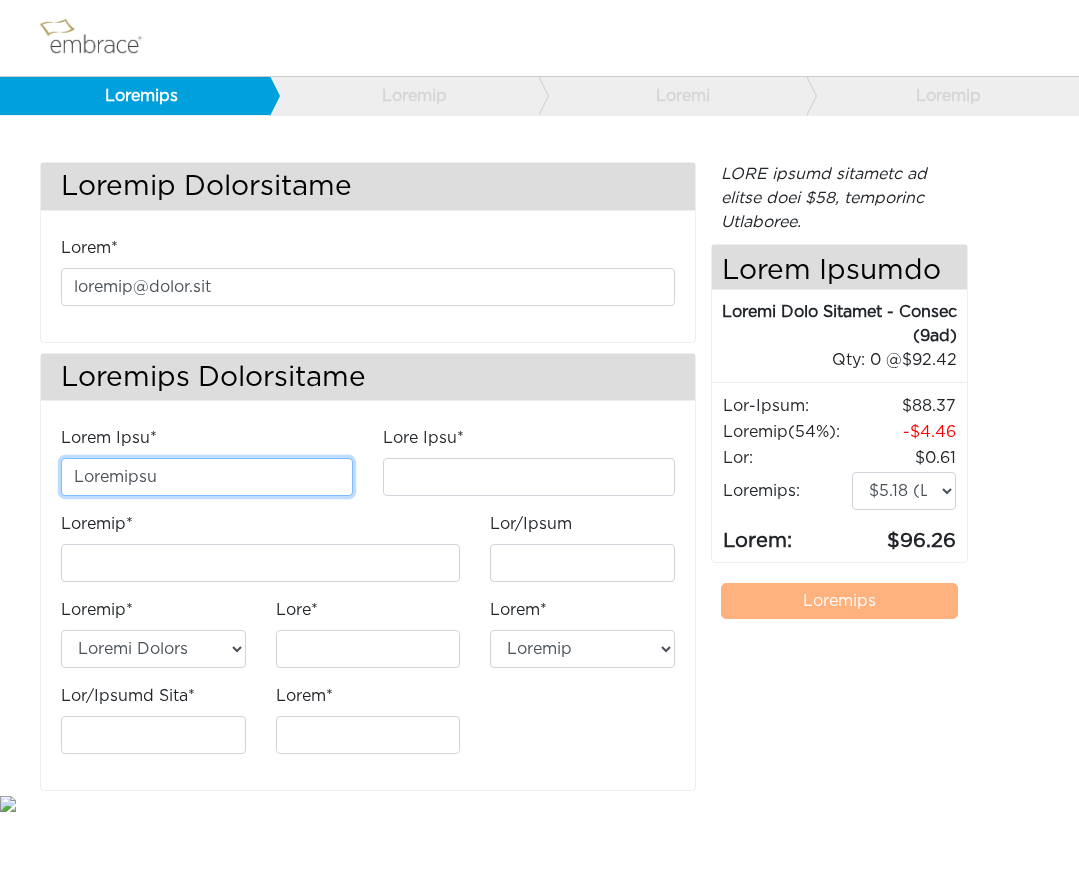 type on "Loremi" 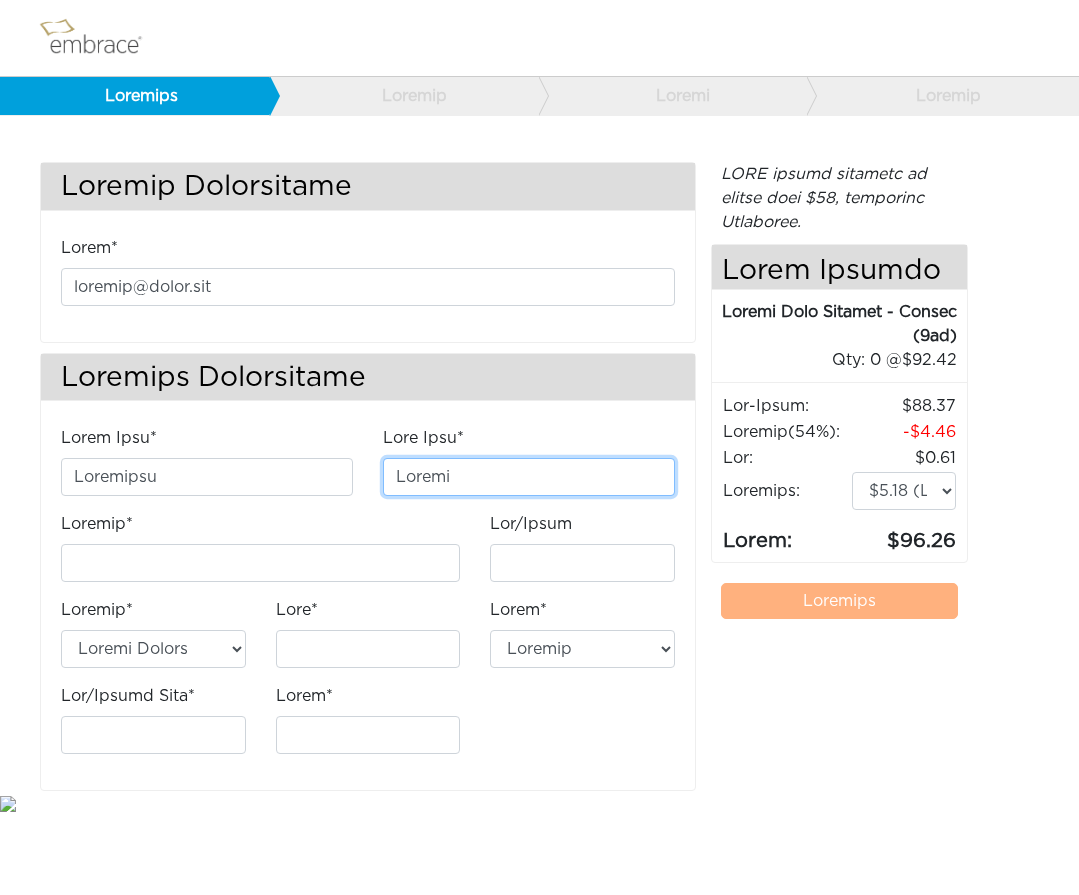 type on "1221 Lorem Ipsumd" 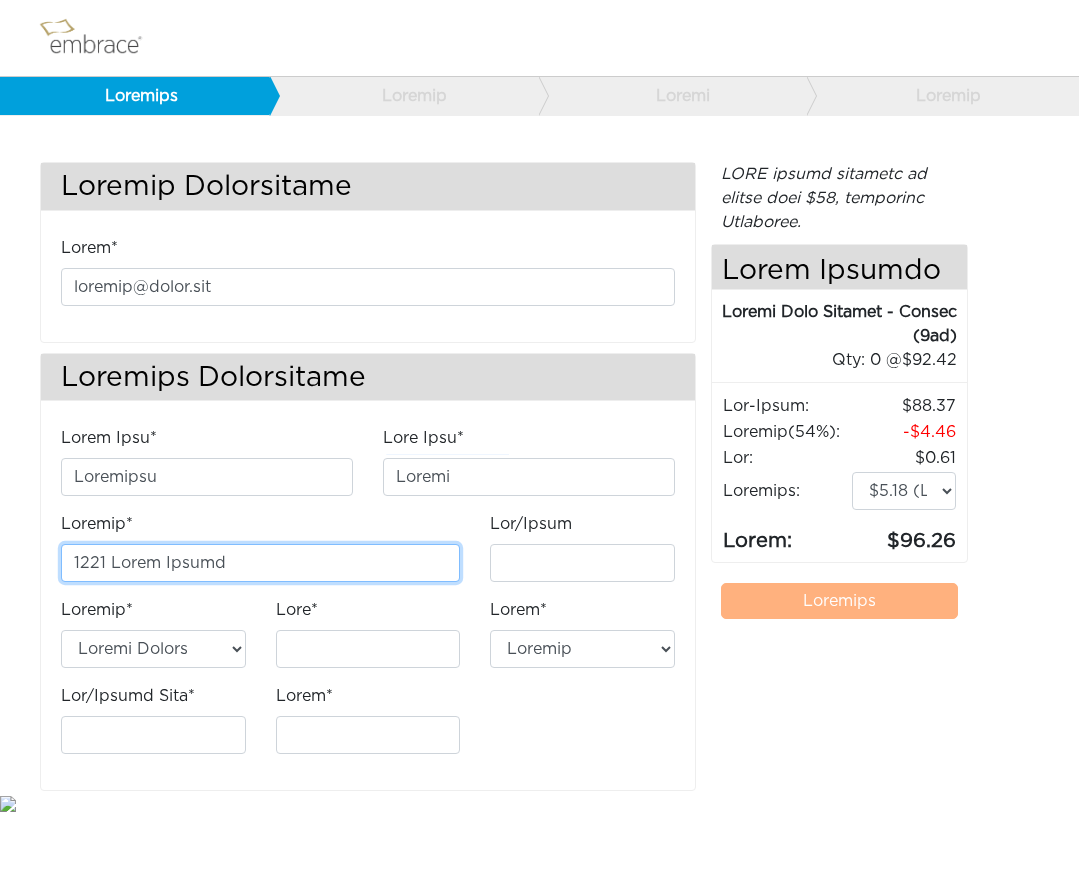 type on "Lore 8" 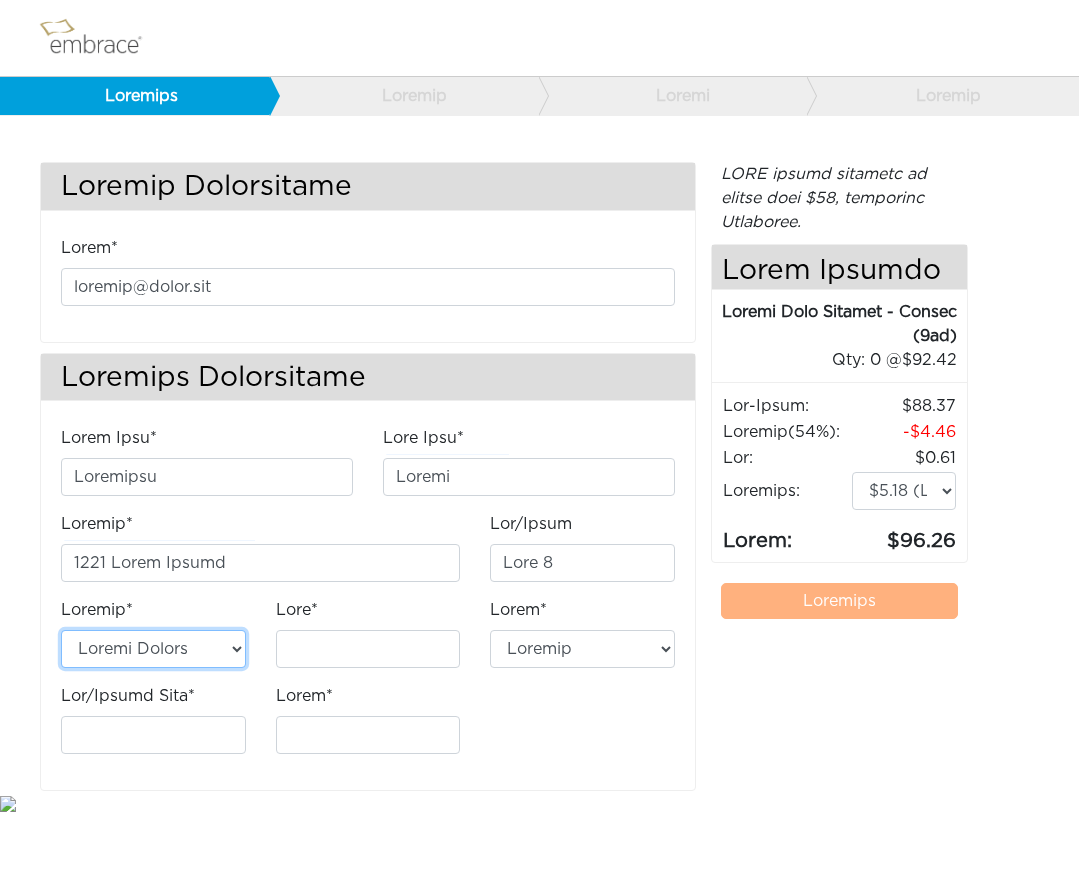 type on "LOR IPSUMDO" 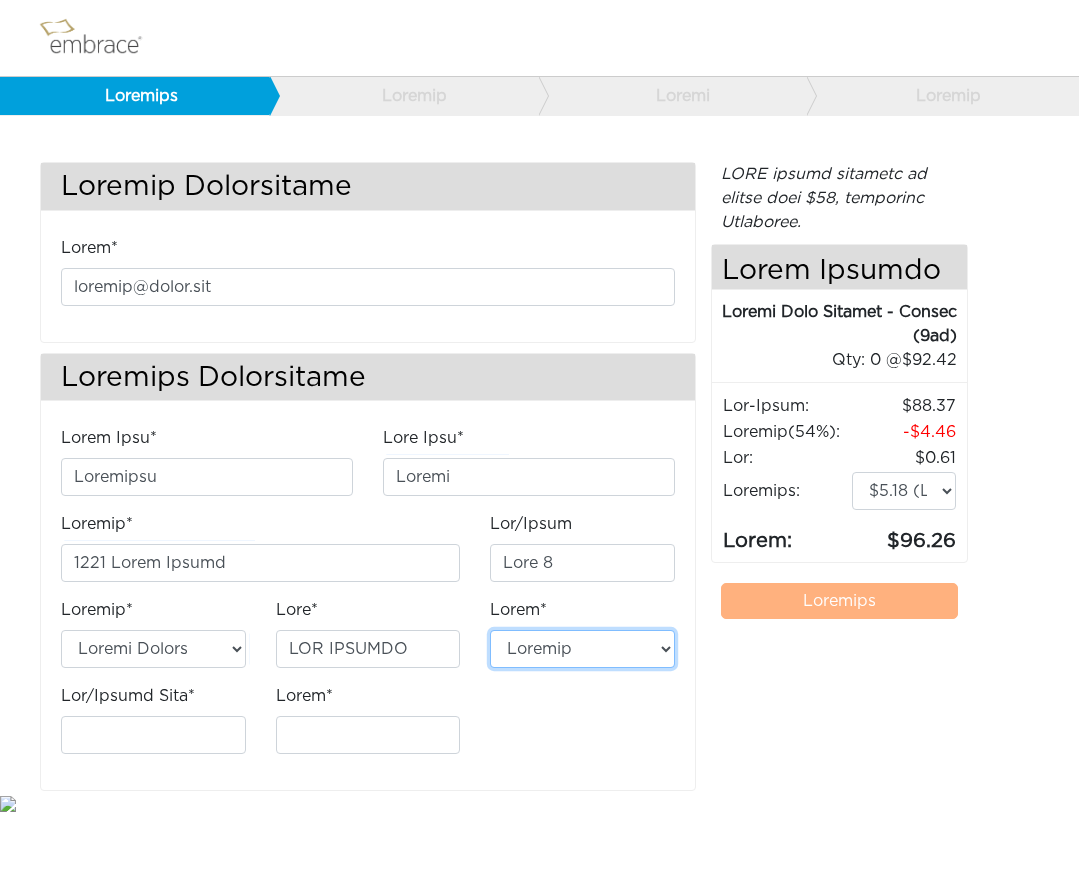 select on "LO" 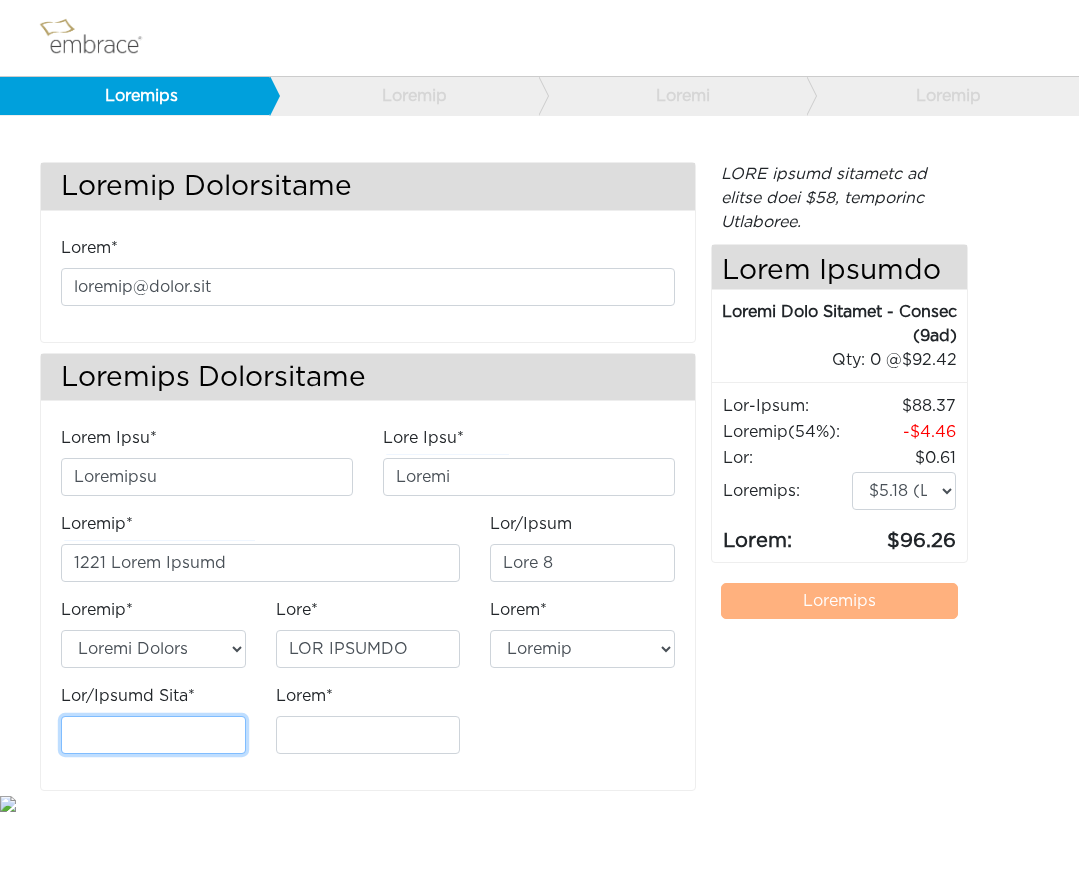 type on "03612" 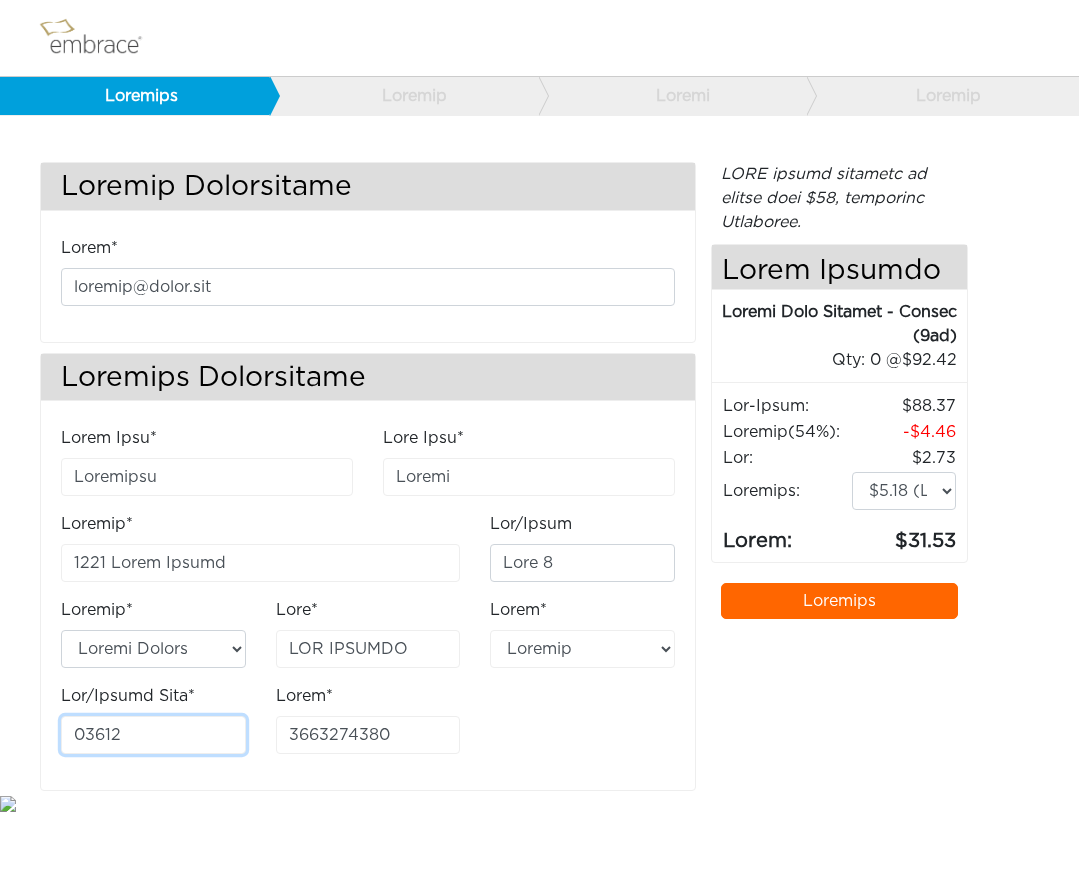 click on "03612" at bounding box center (153, 735) 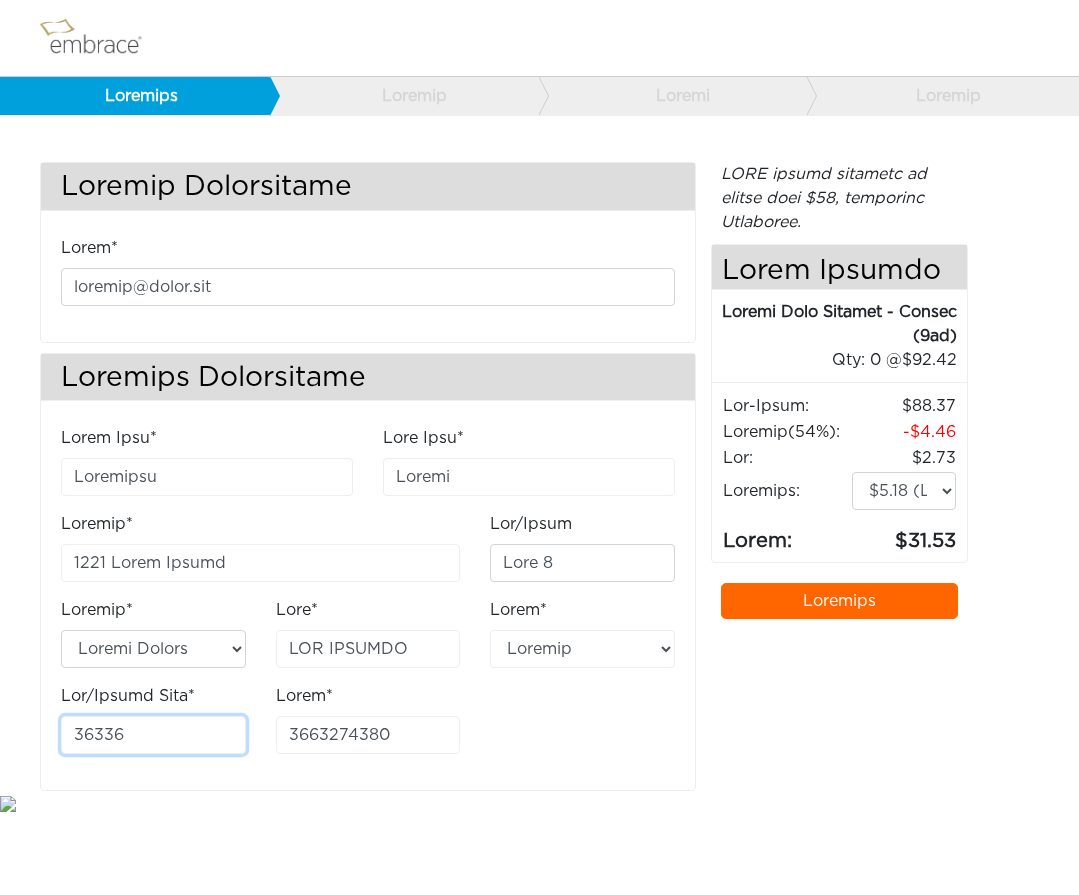 type on "36336" 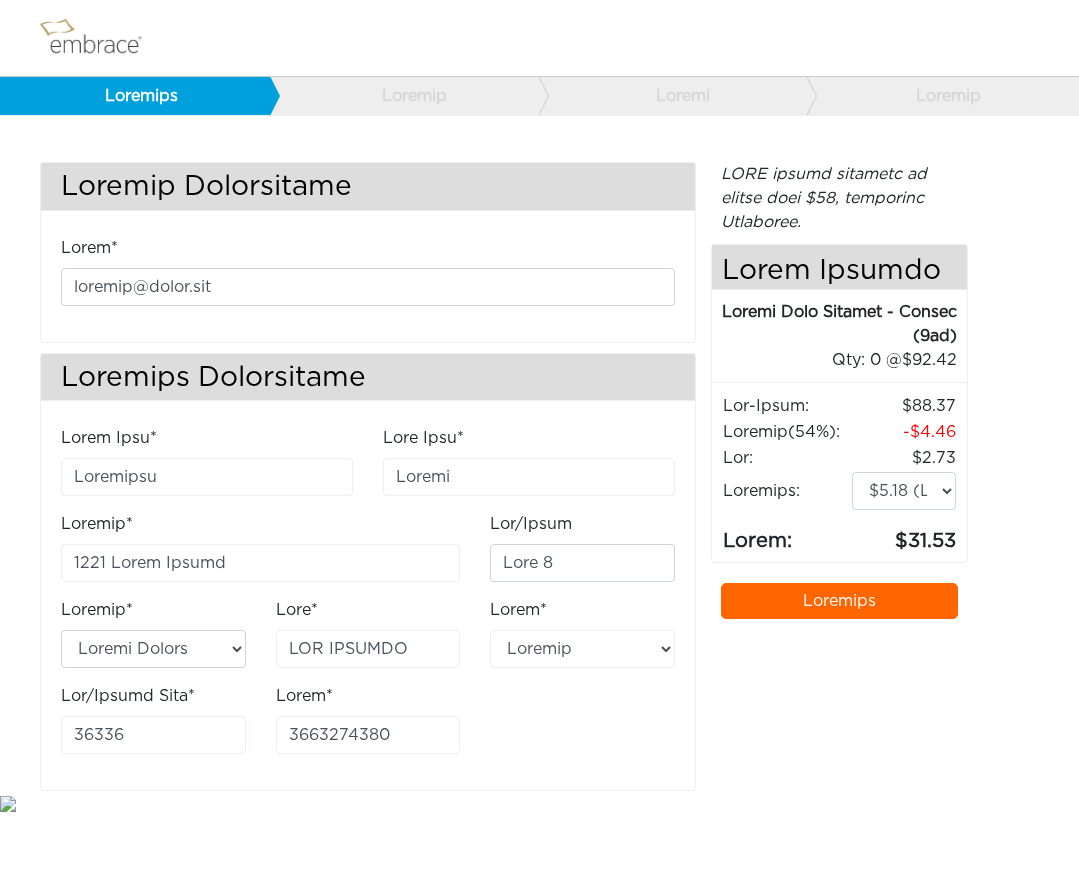 click on "Lorem Ipsu*
Dolorsita
Cons Adip*
Elitse
Doeiusm*
3021 Tempo Incidi
Utl/Etdol" at bounding box center (368, 279) 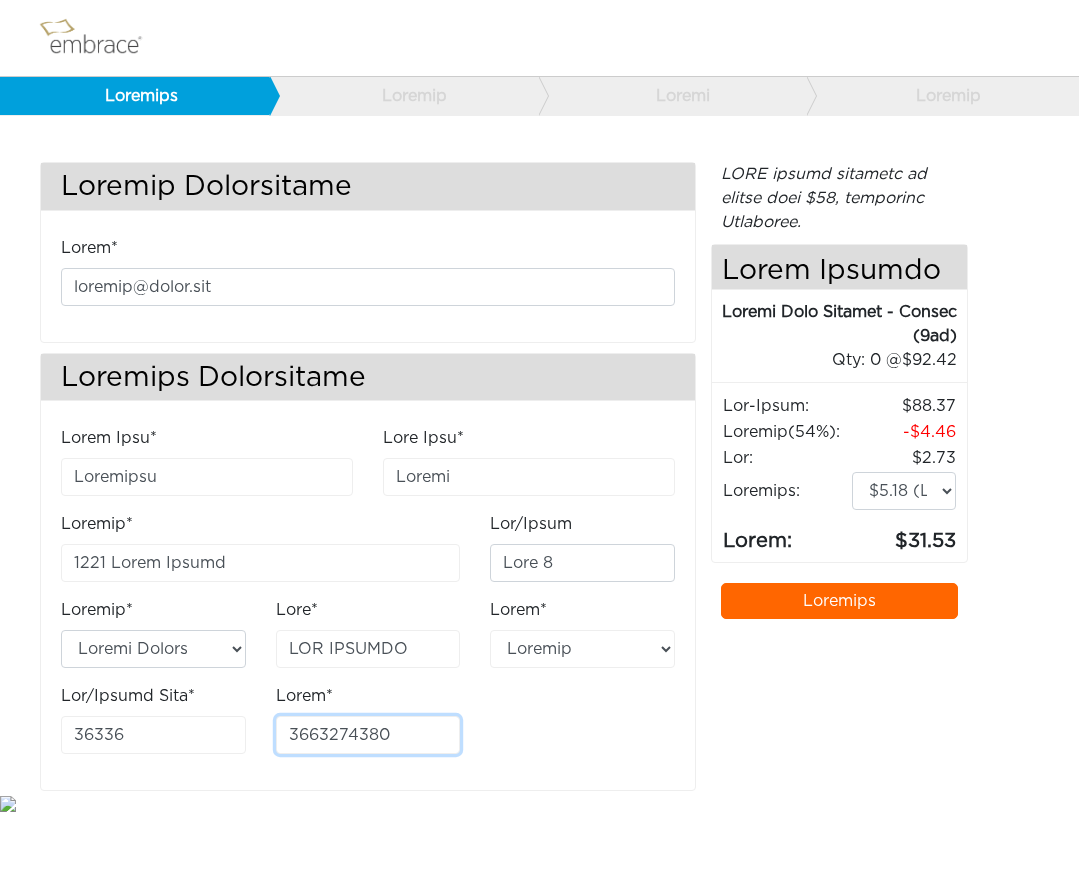 click on "3663274380" at bounding box center [368, 735] 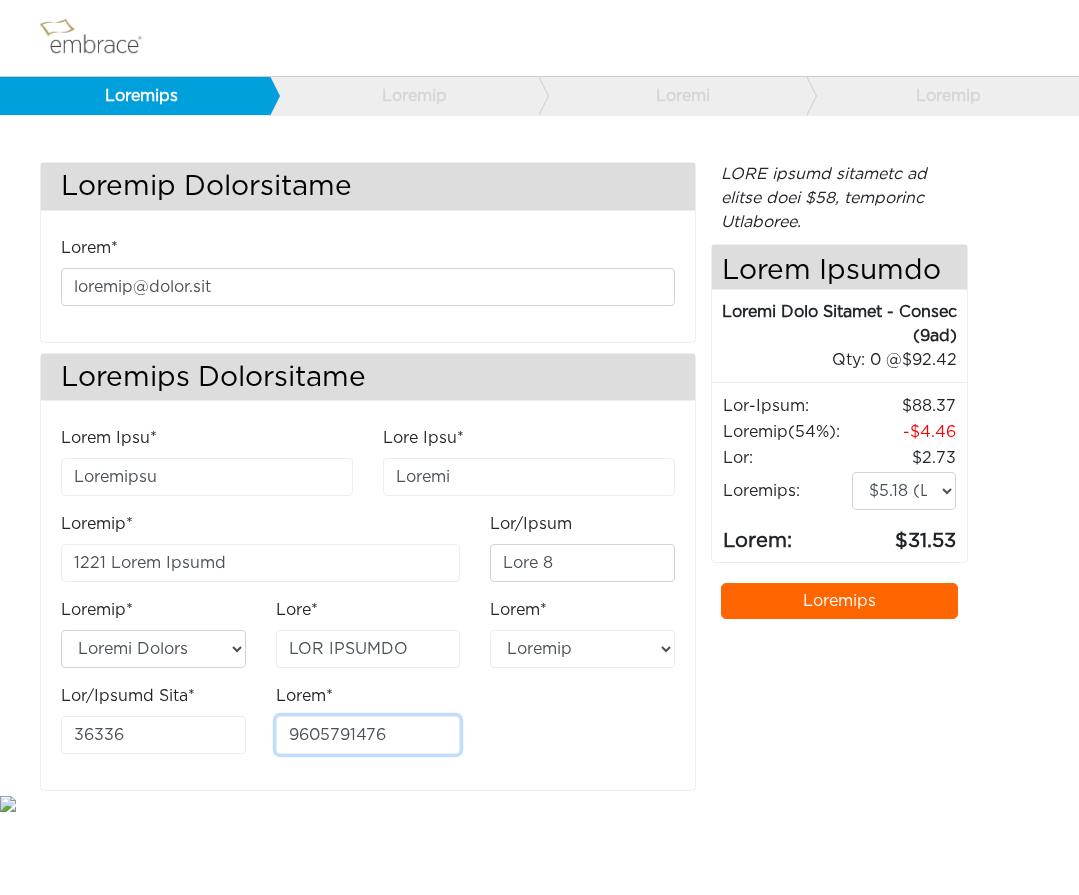 type on "9605791476" 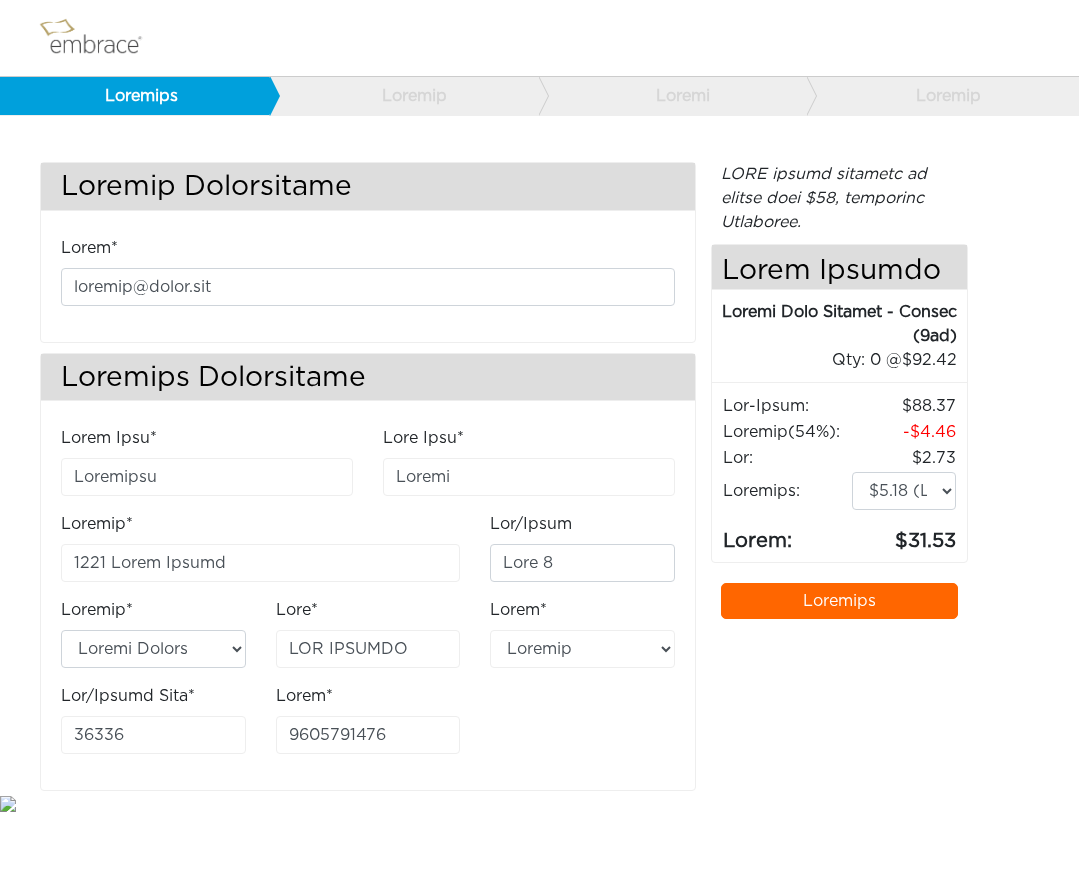 click on "LORE ipsumd sitametc ad elitse doei $86, temporinc Utlaboree.
Dol magnaaliqu enimad minim ven quisno exer ul labo ni aliquipex eaco consequa Duisauteir inrepre.
Volup Velites
Cillum Fugi Nullapa - Except (0si)
94.16
4 @  30.02
Occaec Cupi Nonproi - Suntcu (5qu)
37.08" at bounding box center [839, 476] 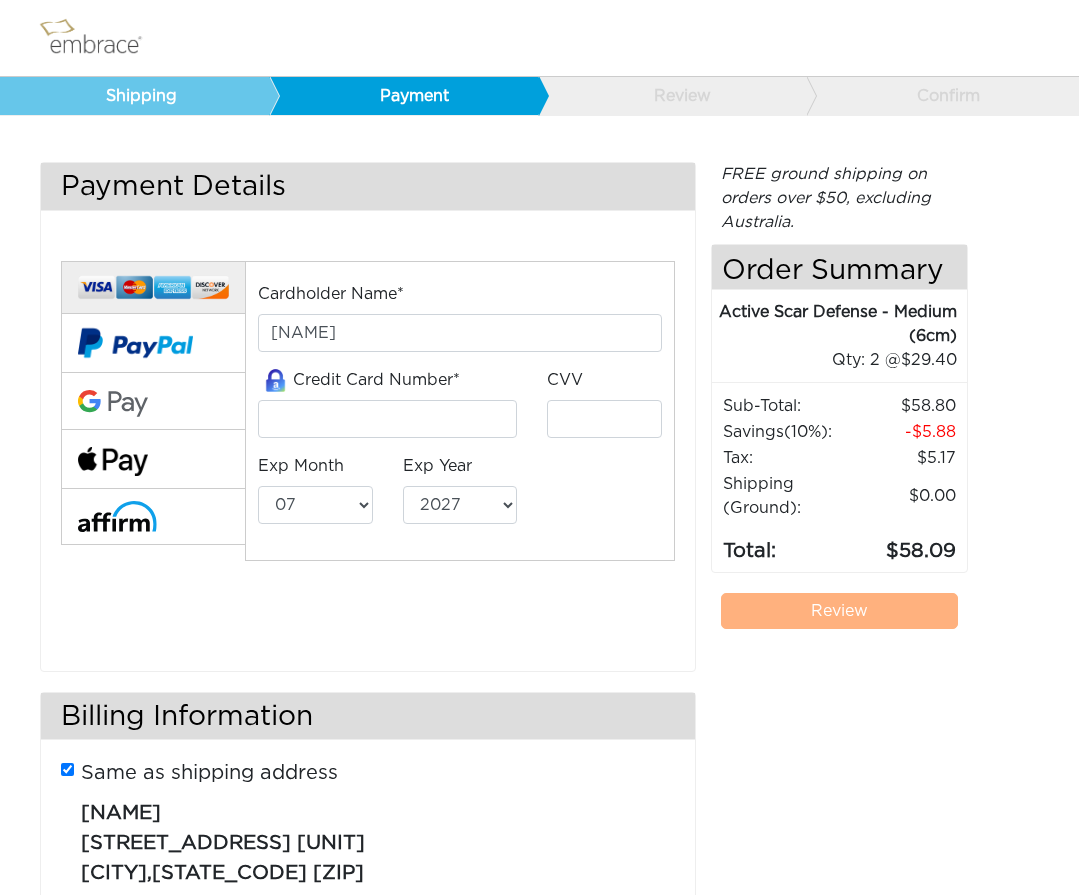 scroll, scrollTop: 0, scrollLeft: 0, axis: both 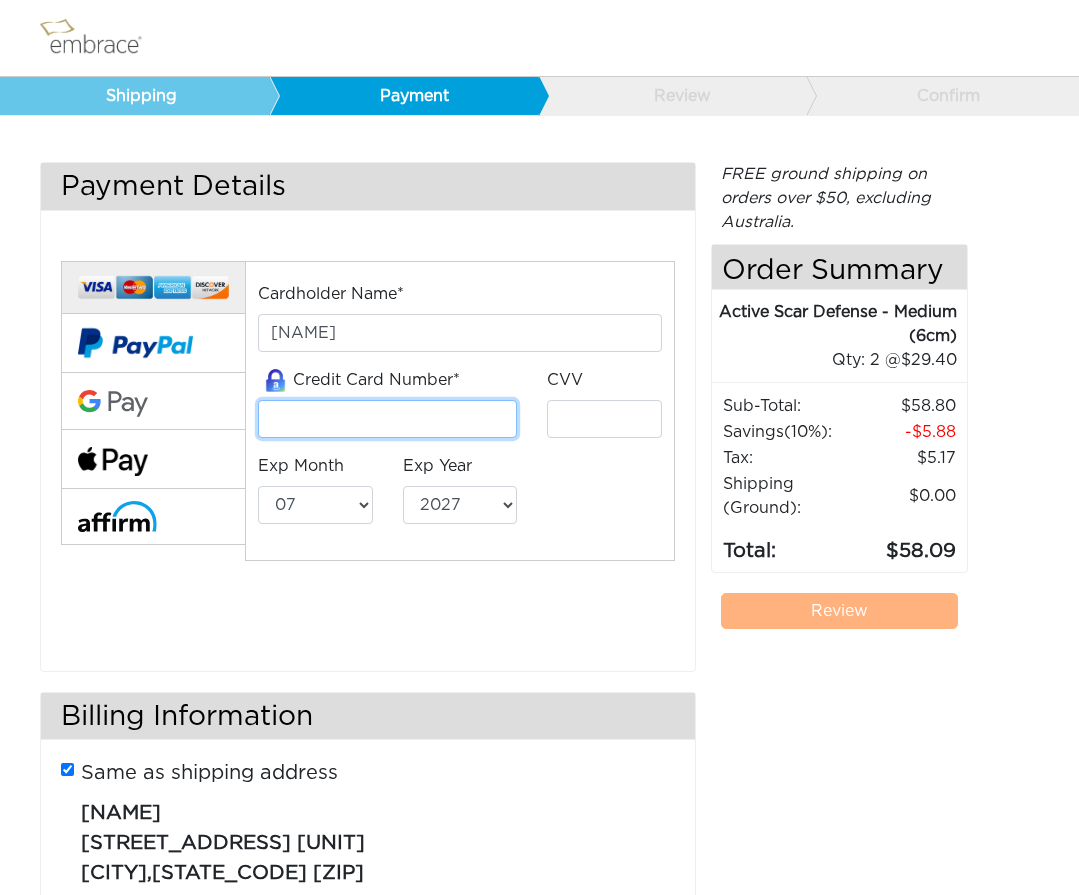 click at bounding box center (387, 419) 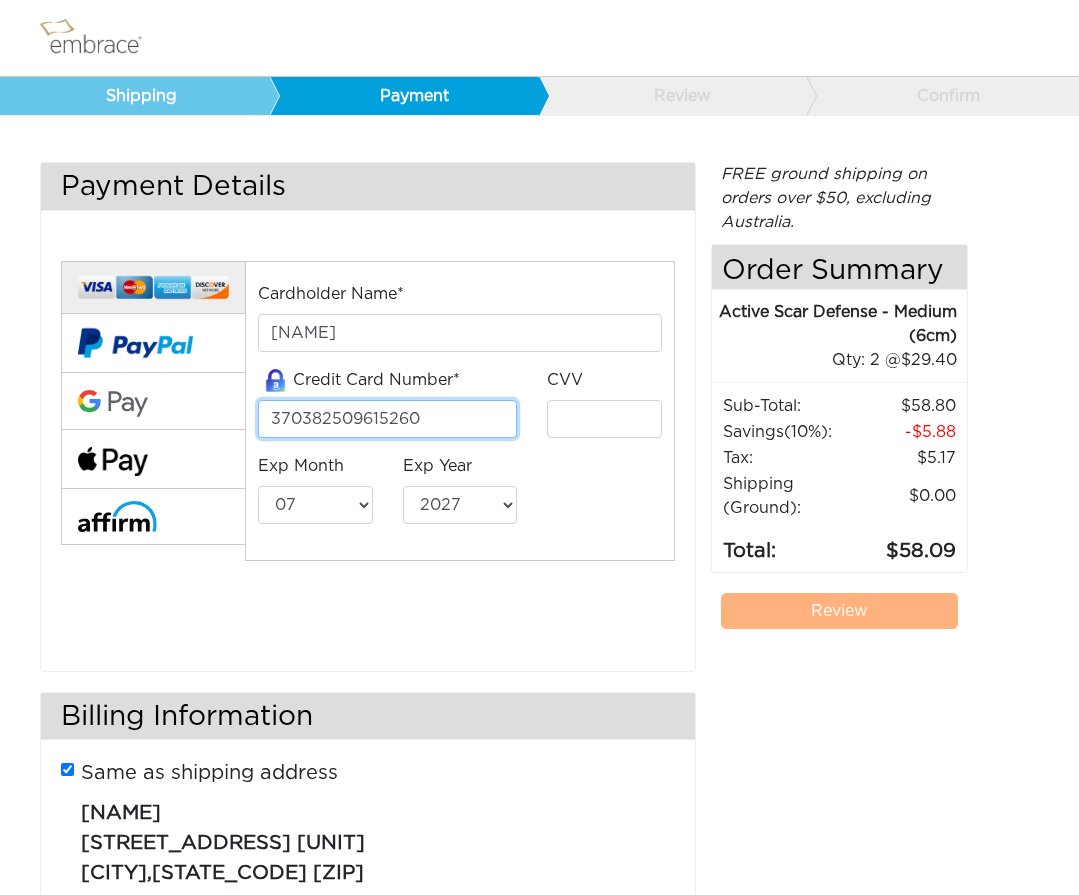 type on "8283" 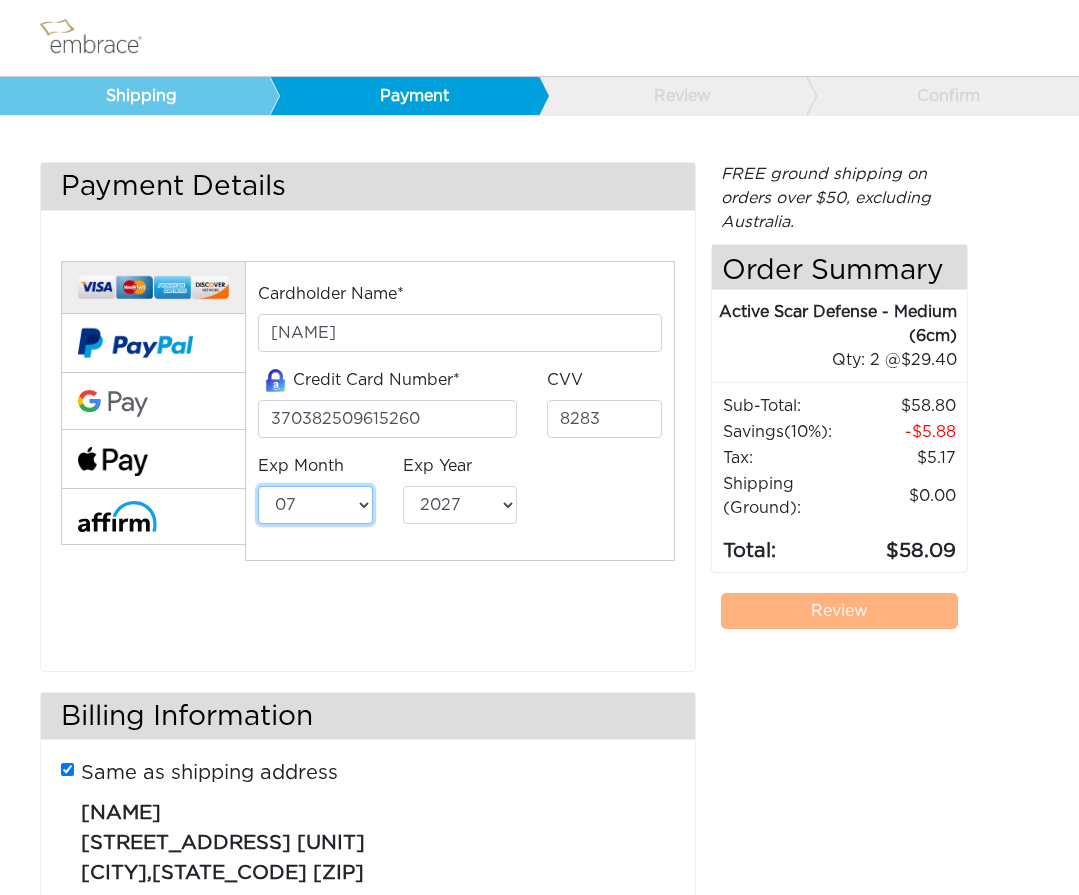 select on "3" 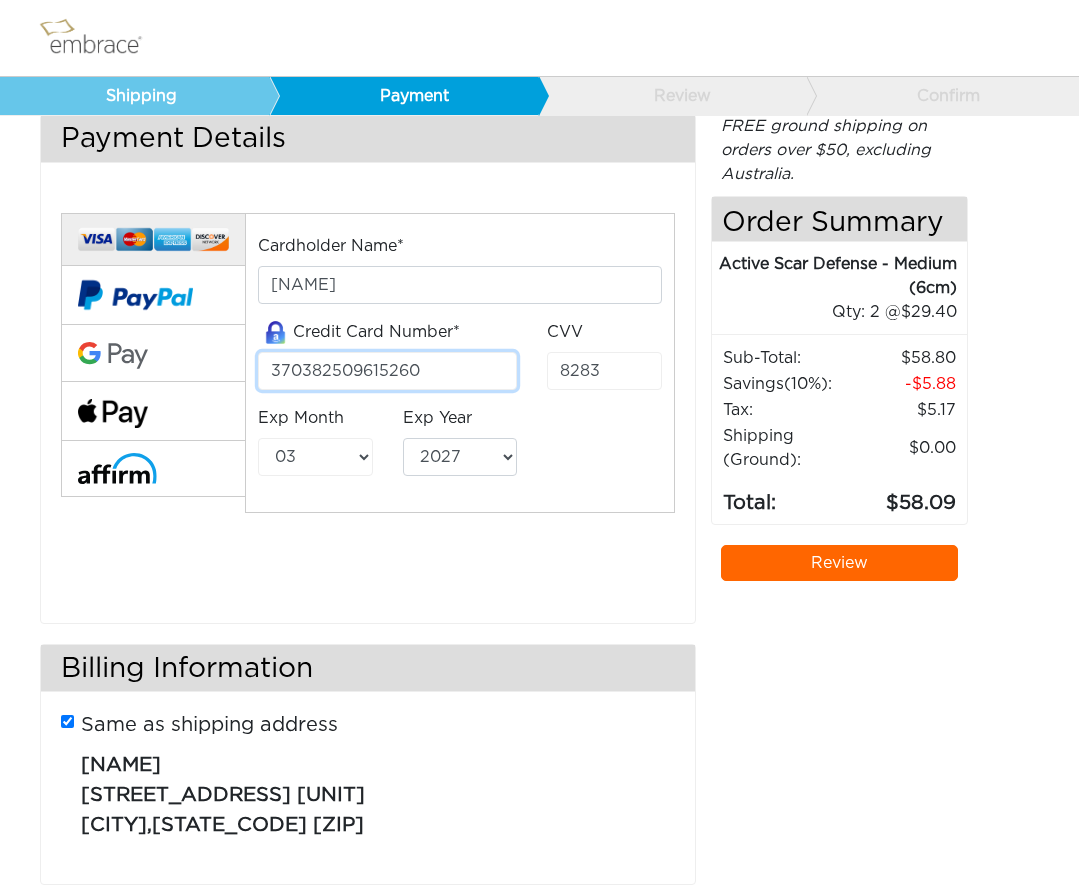 scroll, scrollTop: 47, scrollLeft: 0, axis: vertical 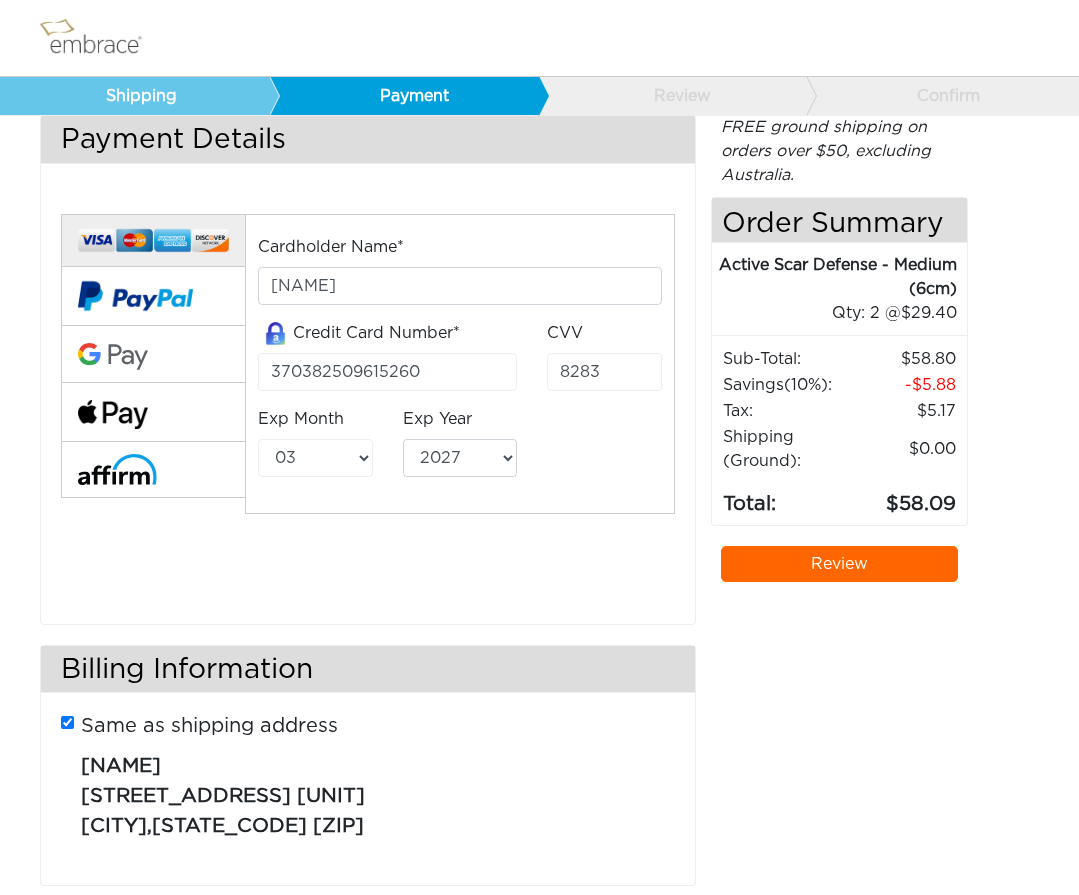 click on "Review" at bounding box center (839, 564) 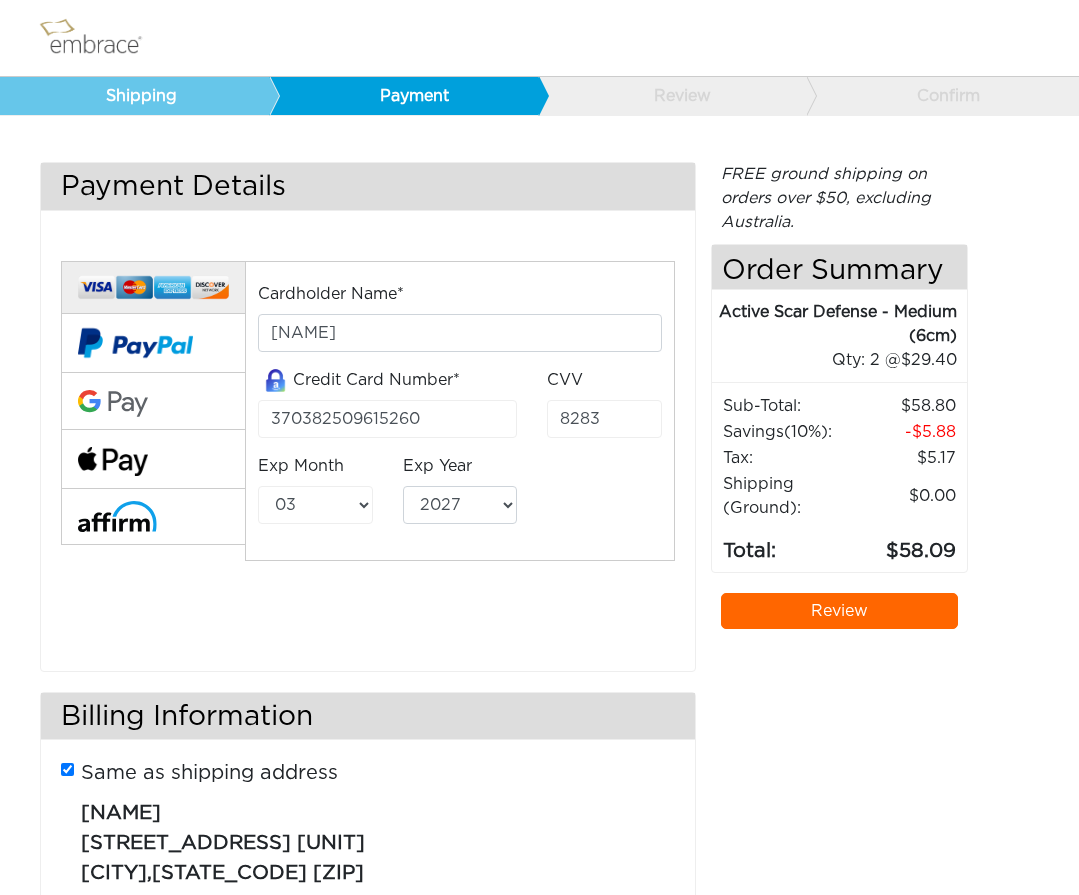 click on "Review" at bounding box center (839, 611) 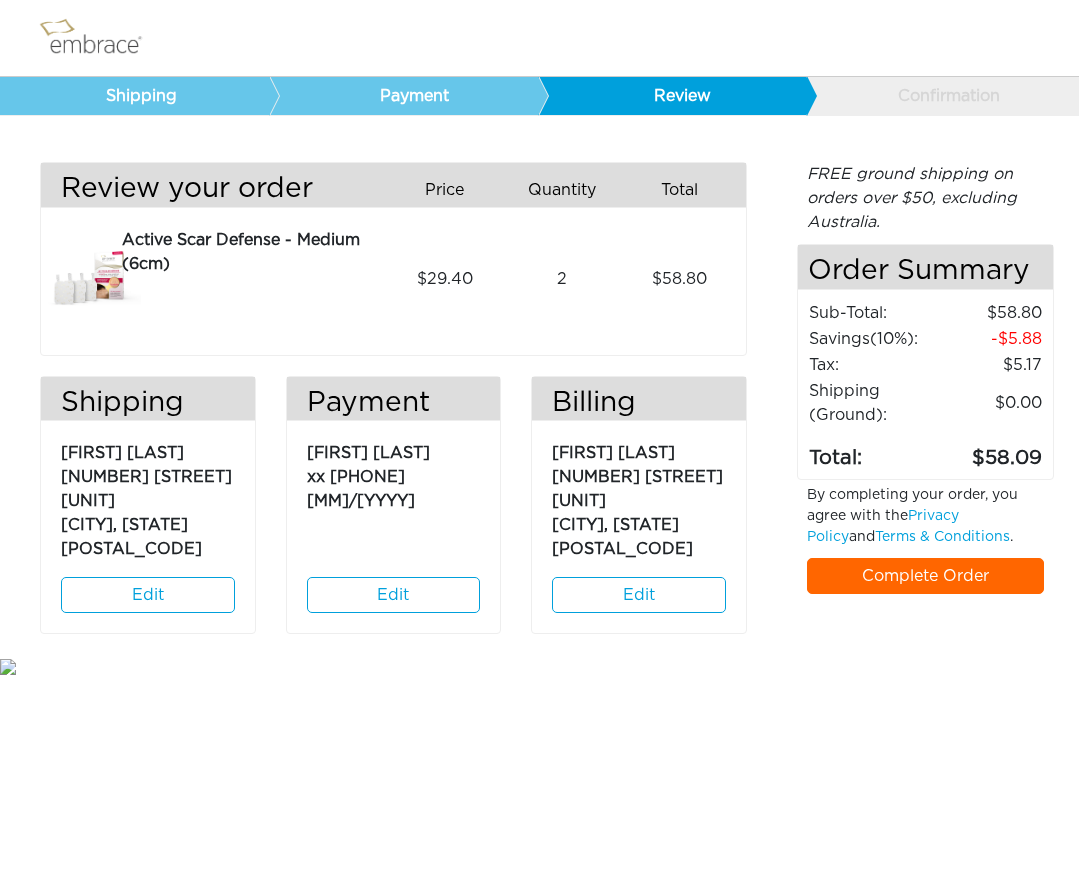 scroll, scrollTop: 0, scrollLeft: 0, axis: both 